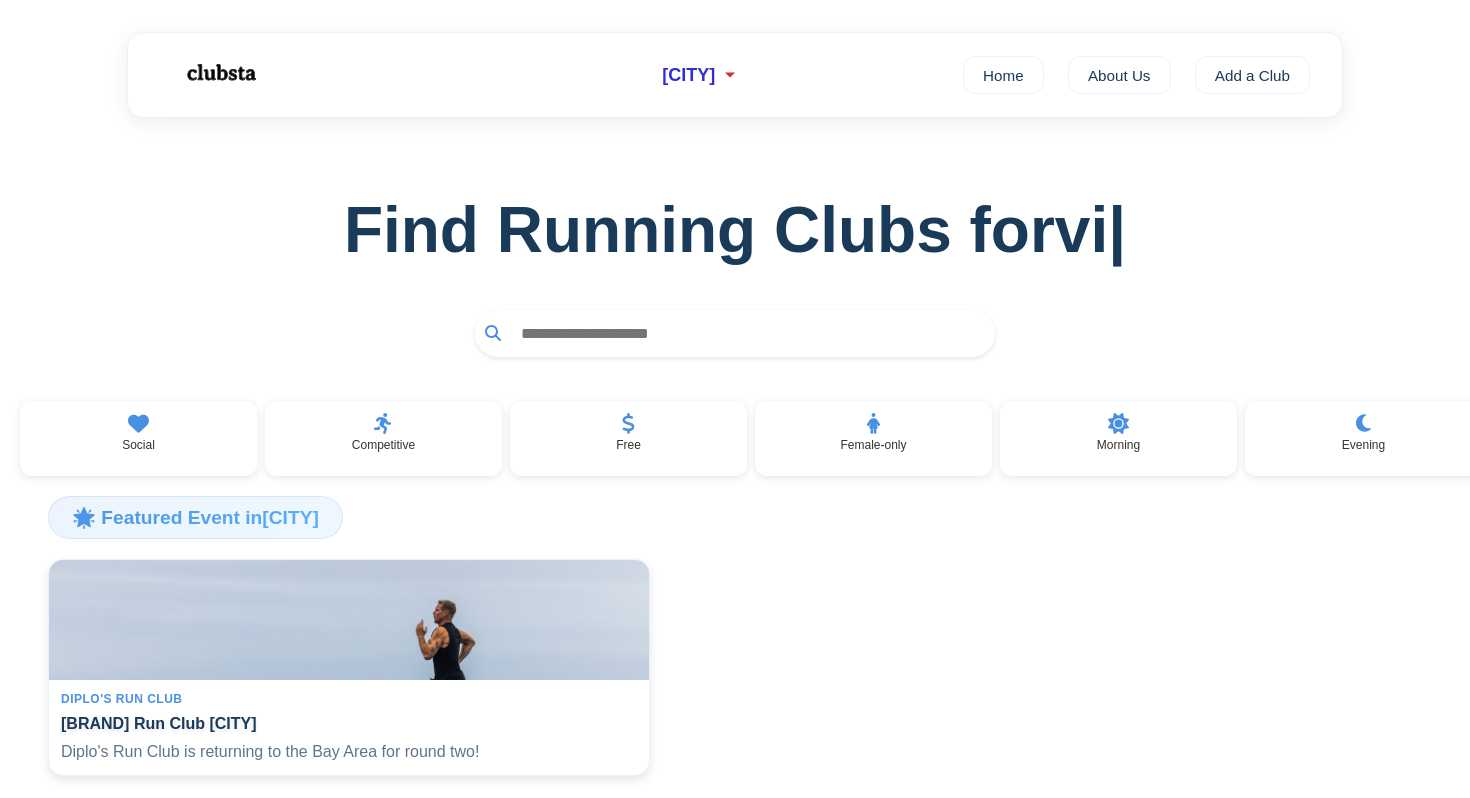 scroll, scrollTop: 0, scrollLeft: 0, axis: both 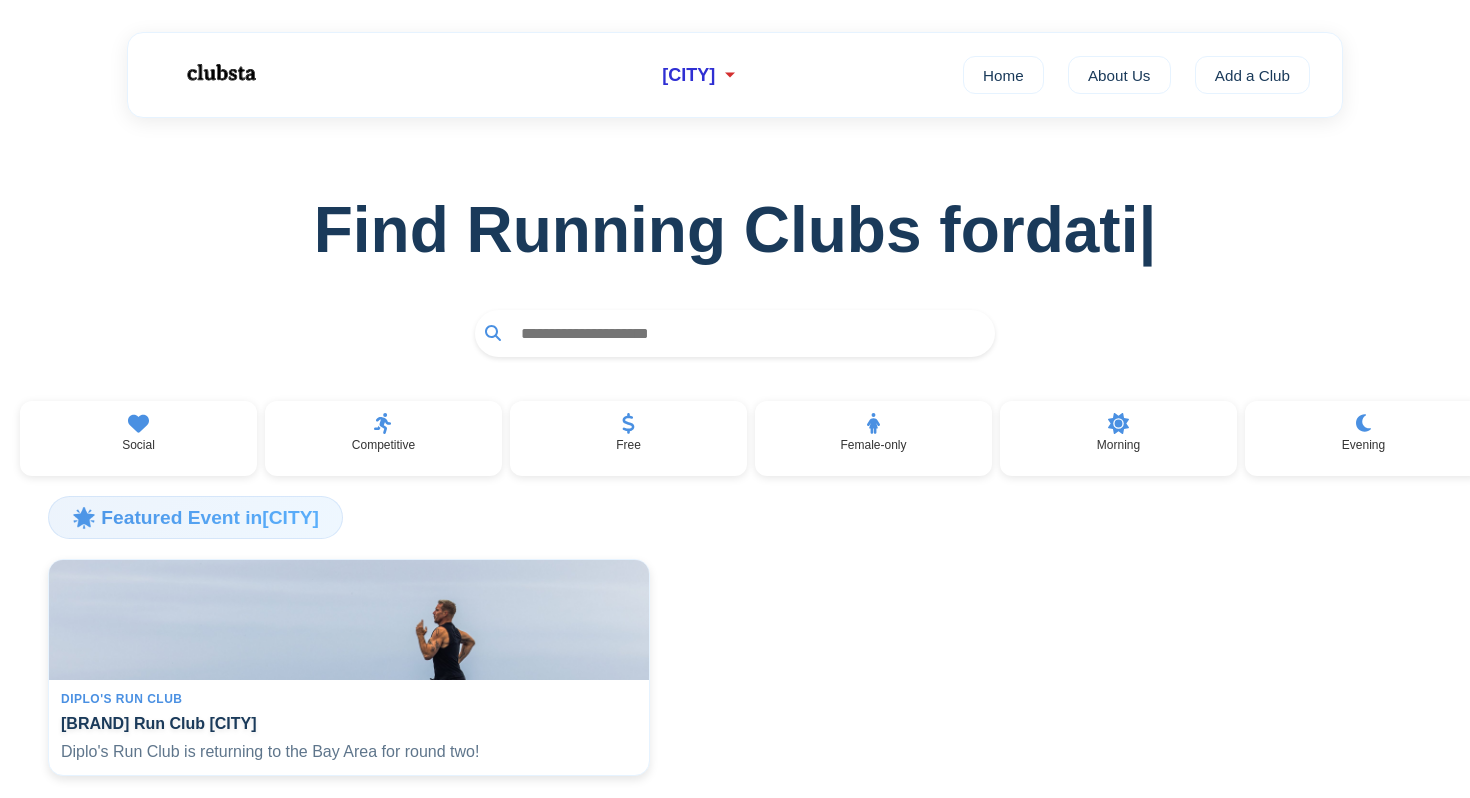 click at bounding box center [748, 333] 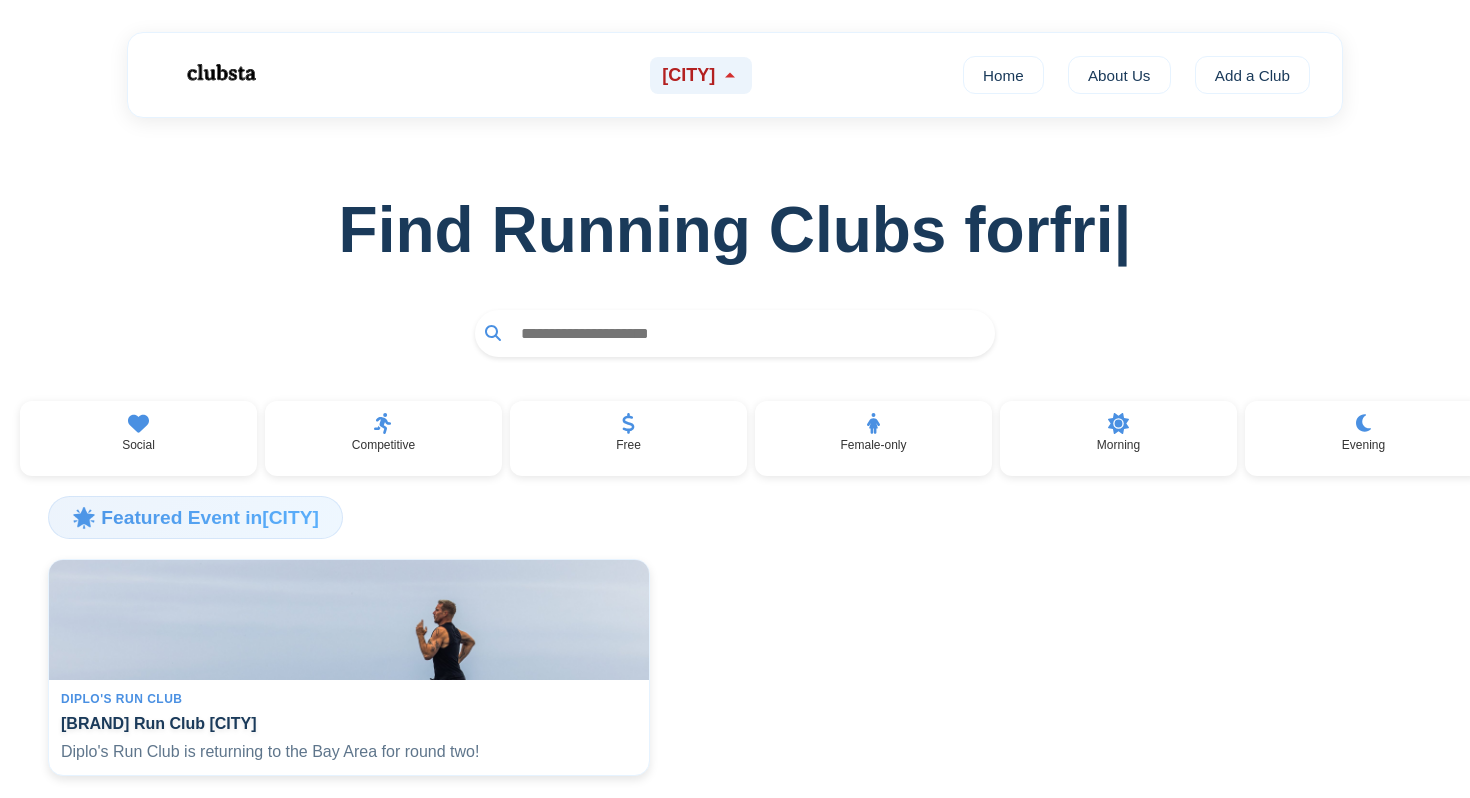 click 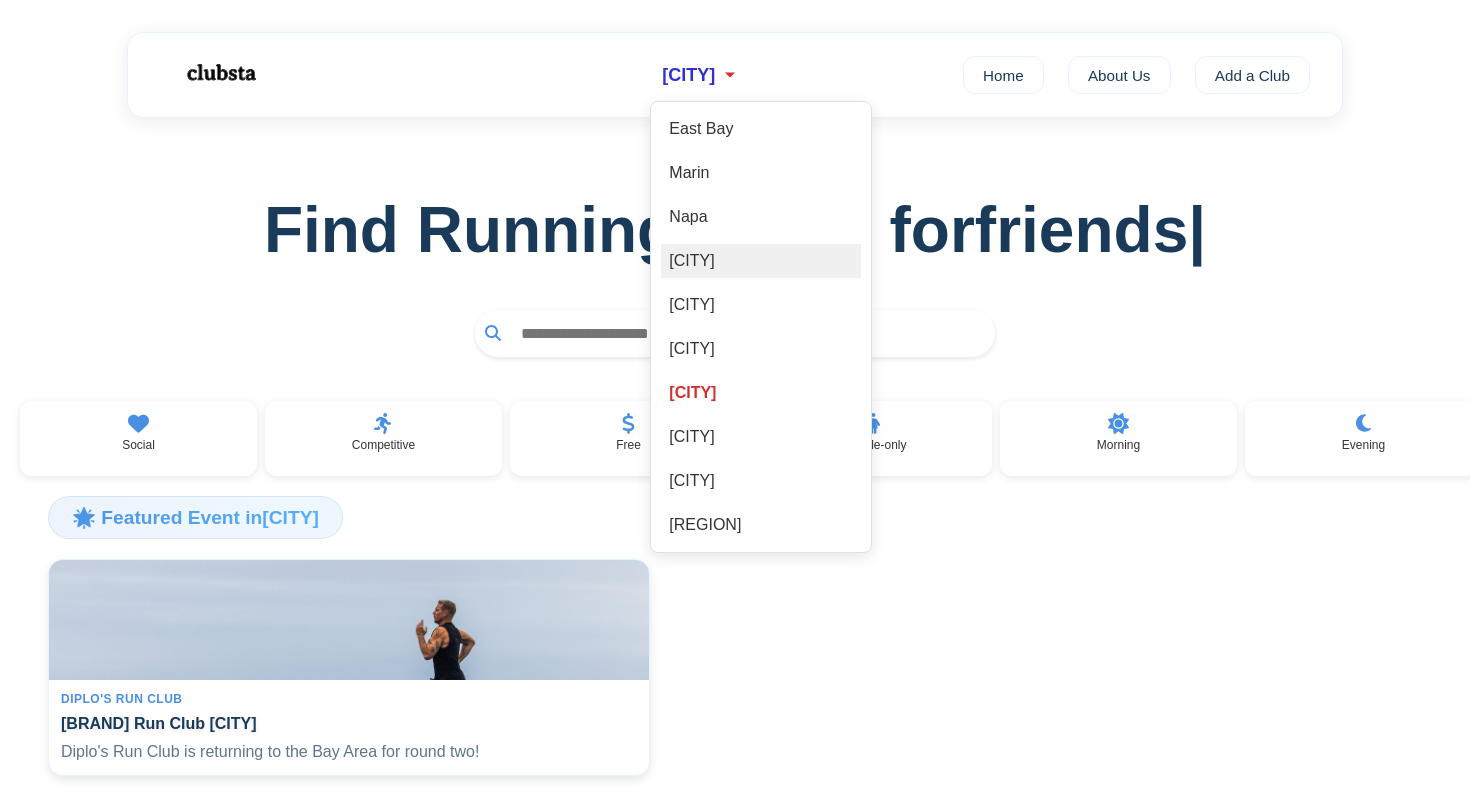 click on "[CITY]" at bounding box center (761, 261) 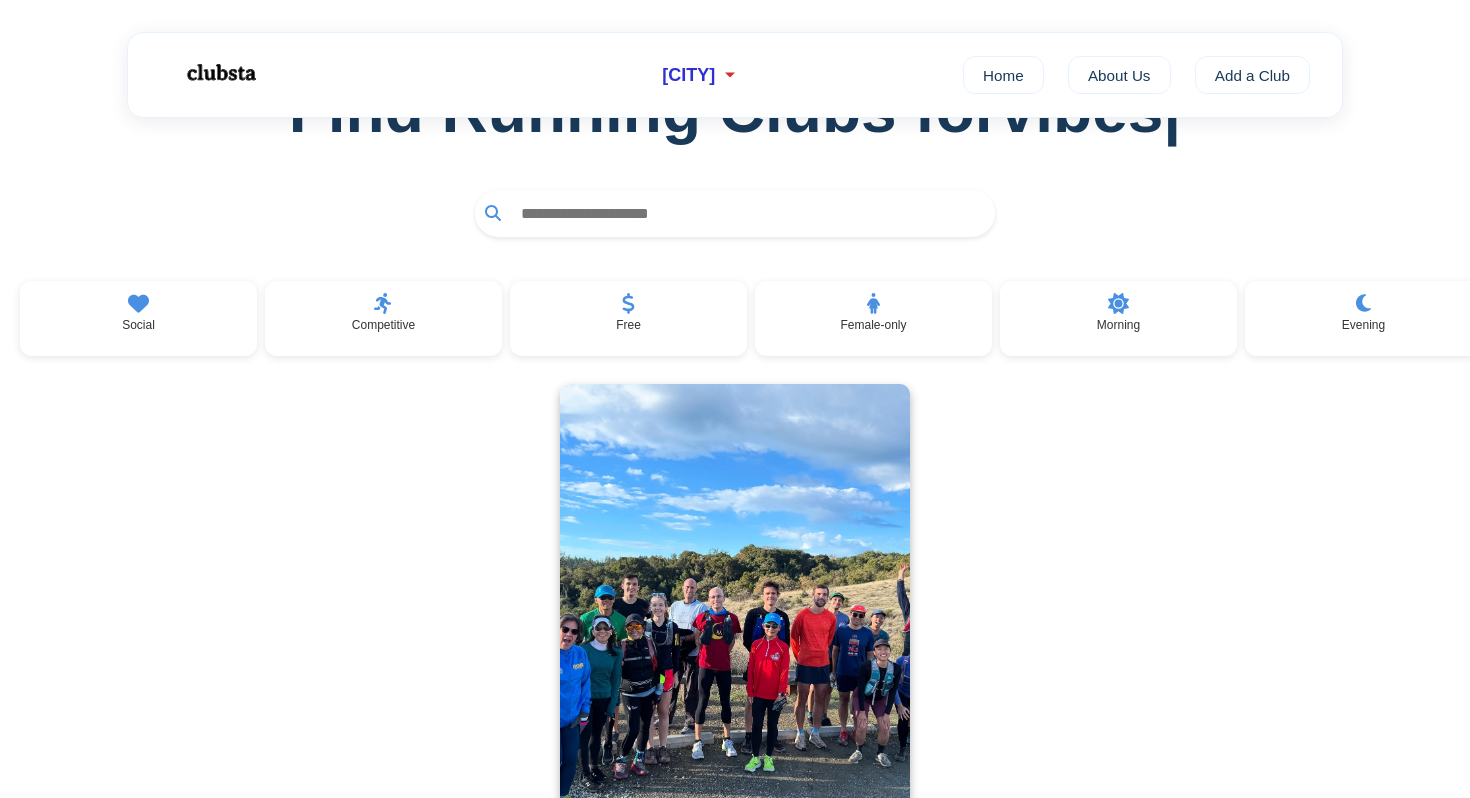 scroll, scrollTop: 395, scrollLeft: 0, axis: vertical 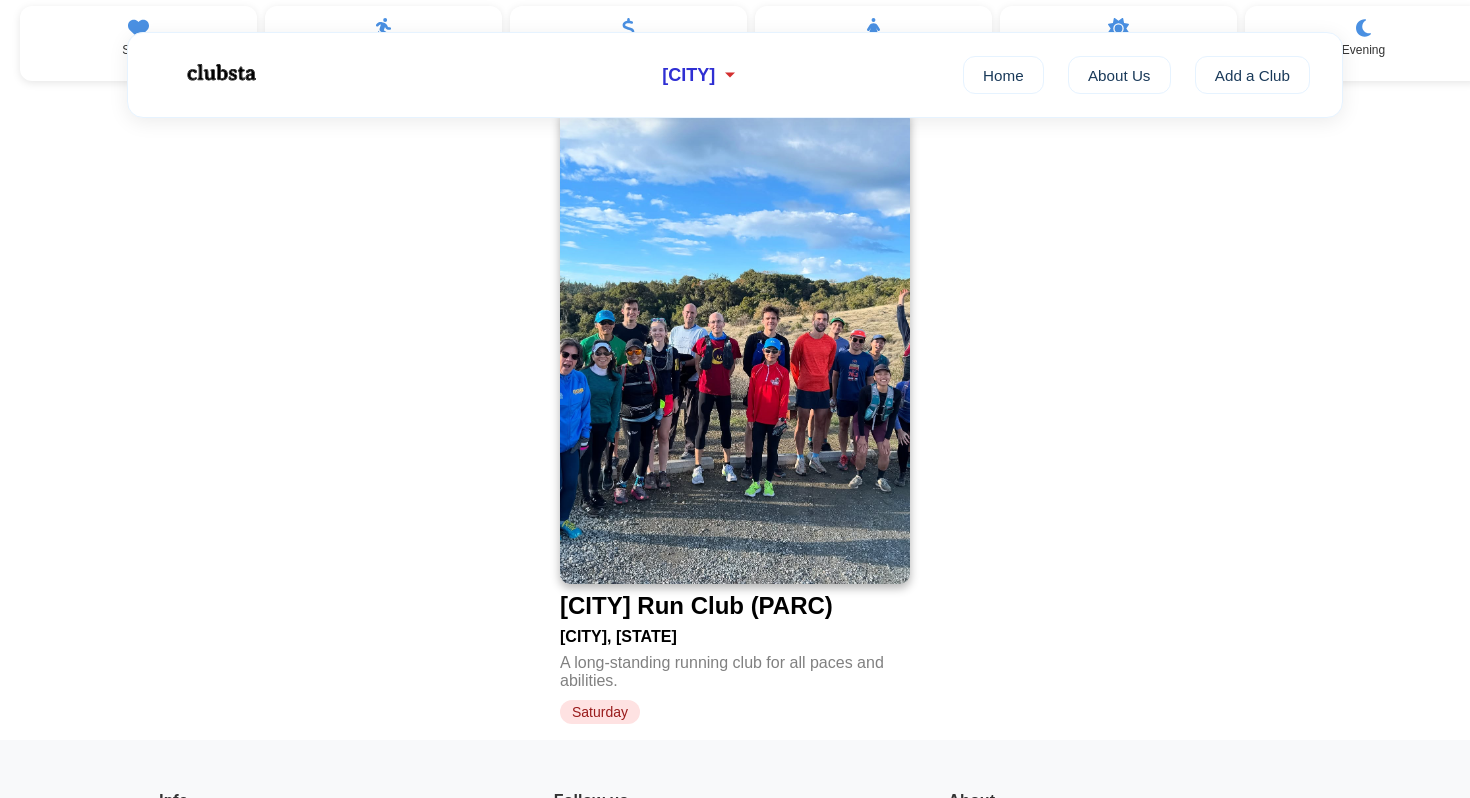 click at bounding box center (735, 346) 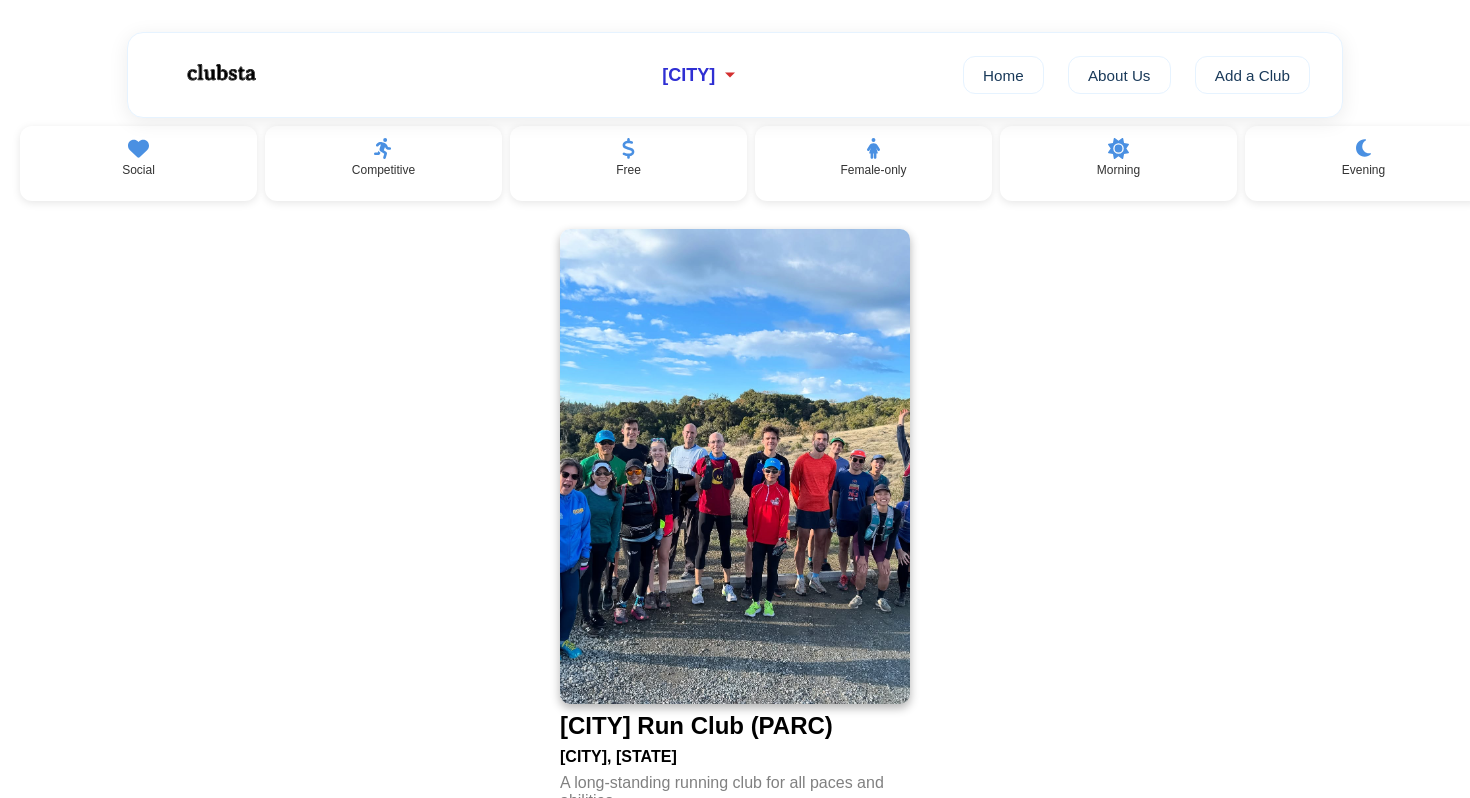 scroll, scrollTop: 21, scrollLeft: 0, axis: vertical 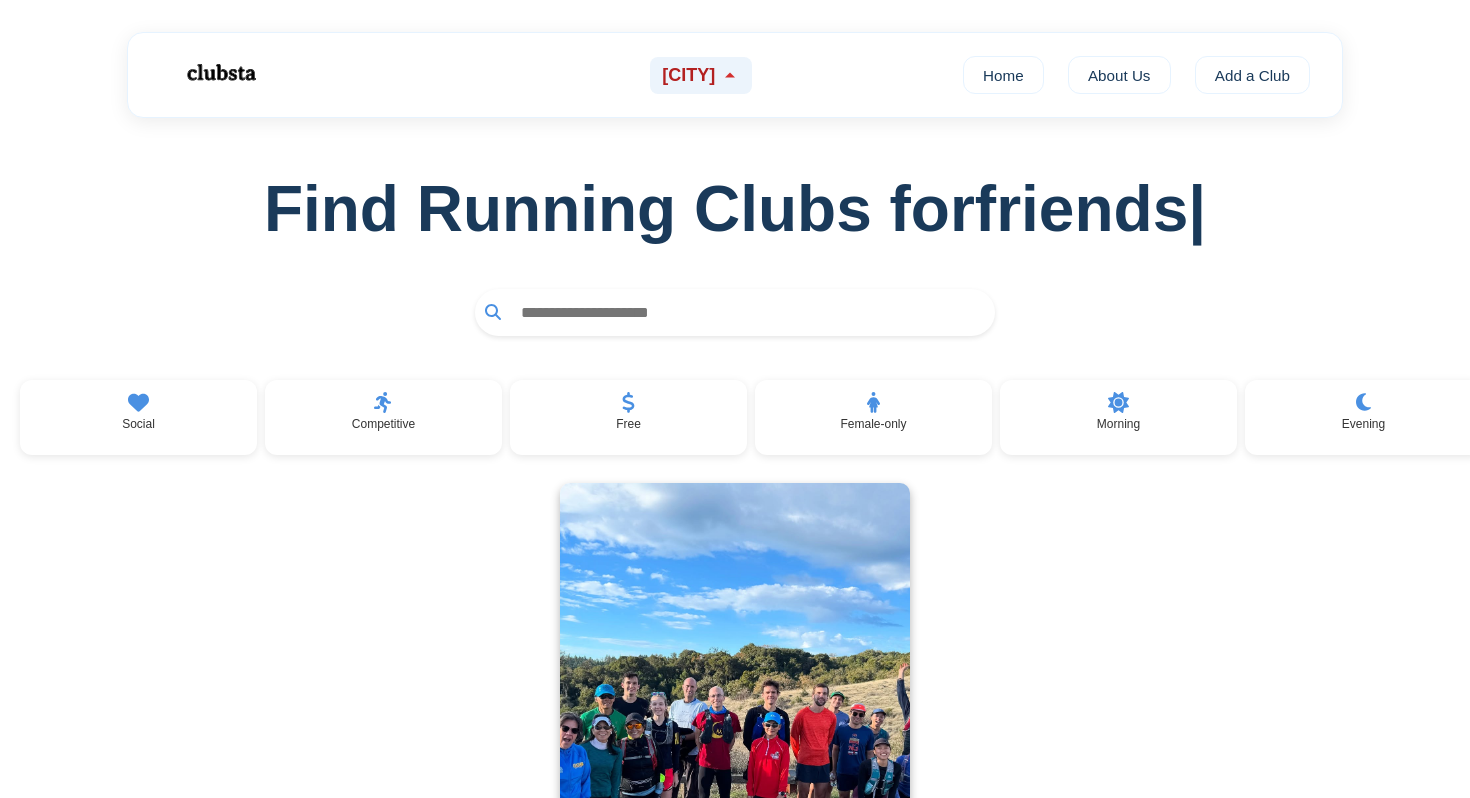 click on "[CITY]" at bounding box center (688, 75) 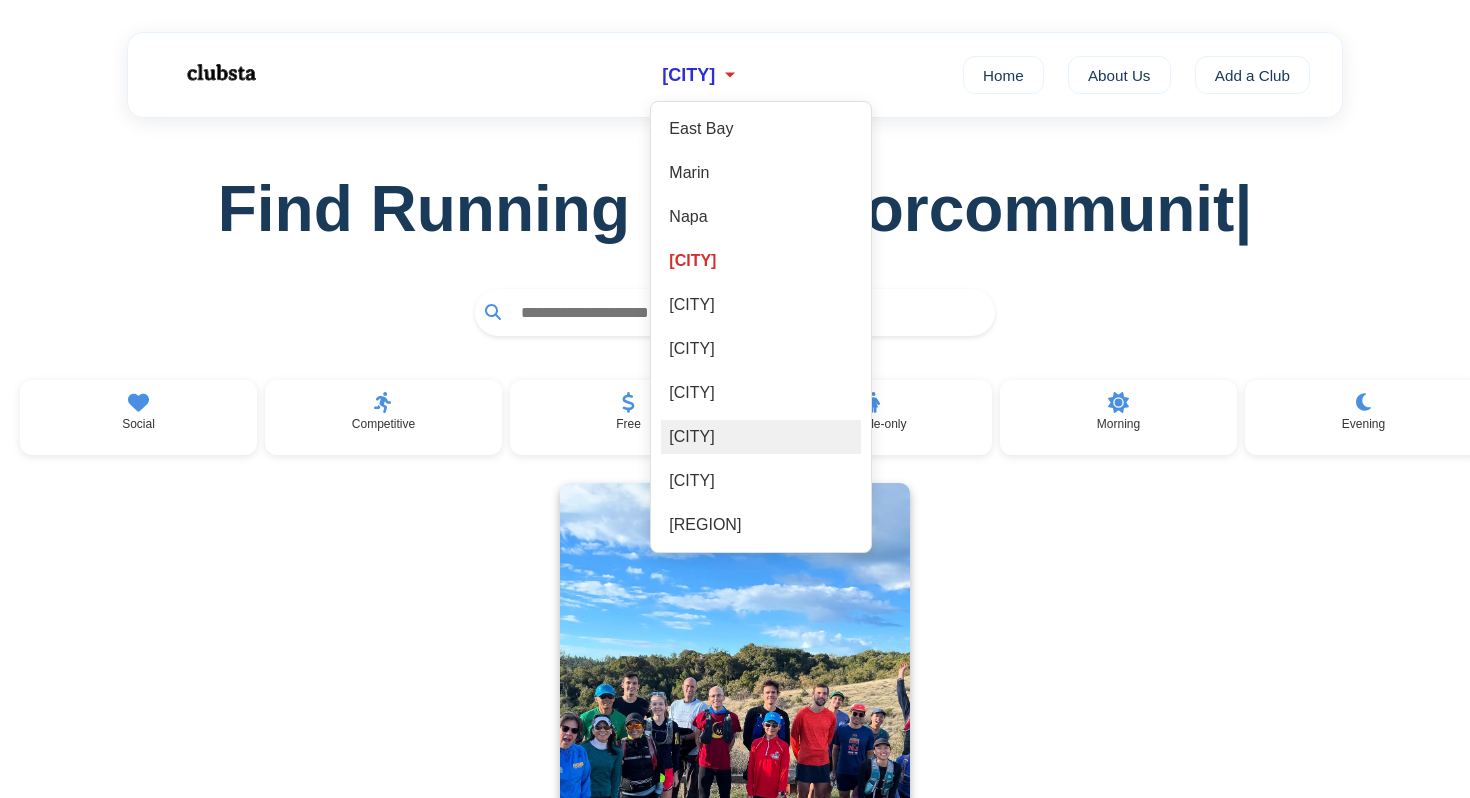 click on "[CITY]" at bounding box center [761, 437] 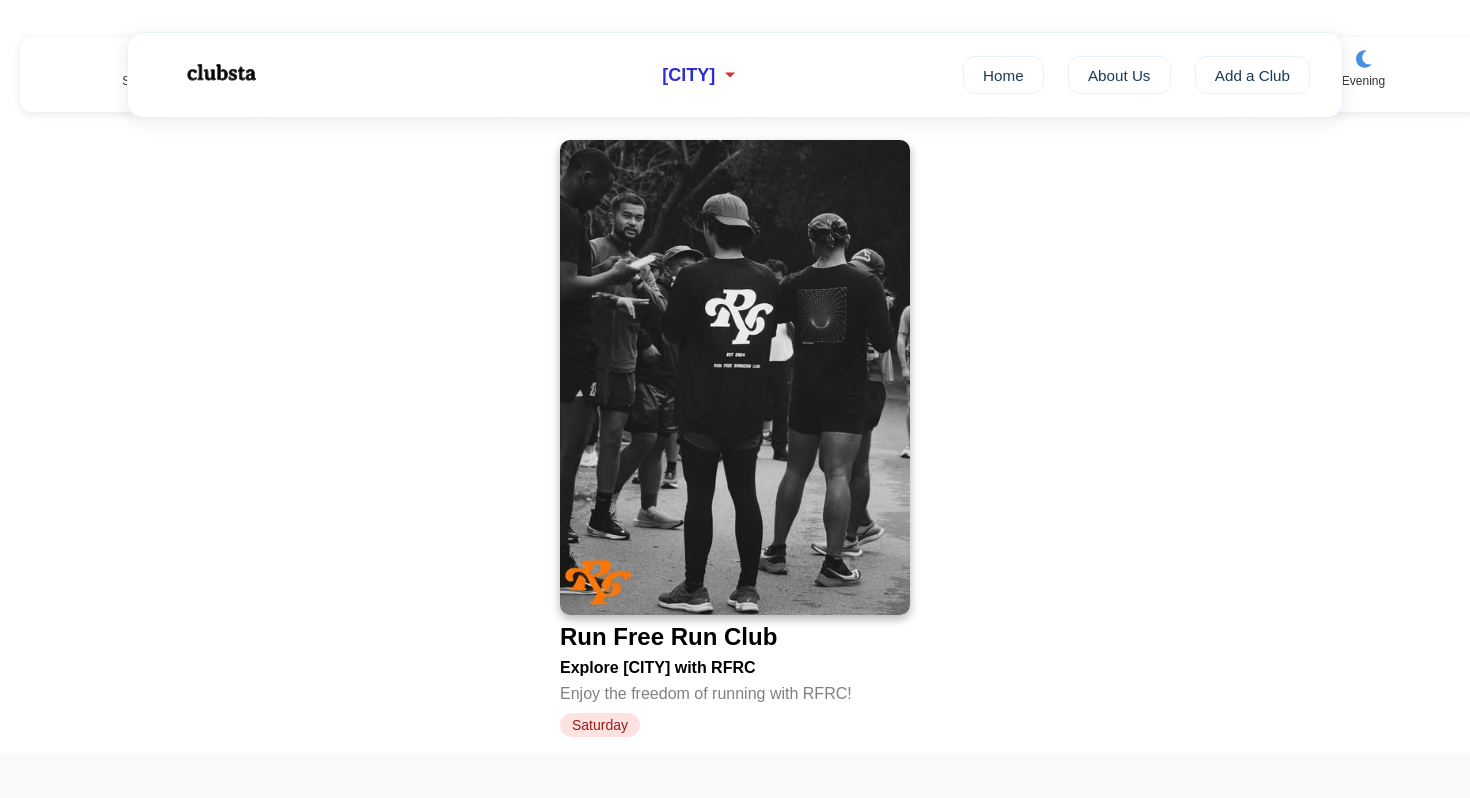 scroll, scrollTop: 410, scrollLeft: 0, axis: vertical 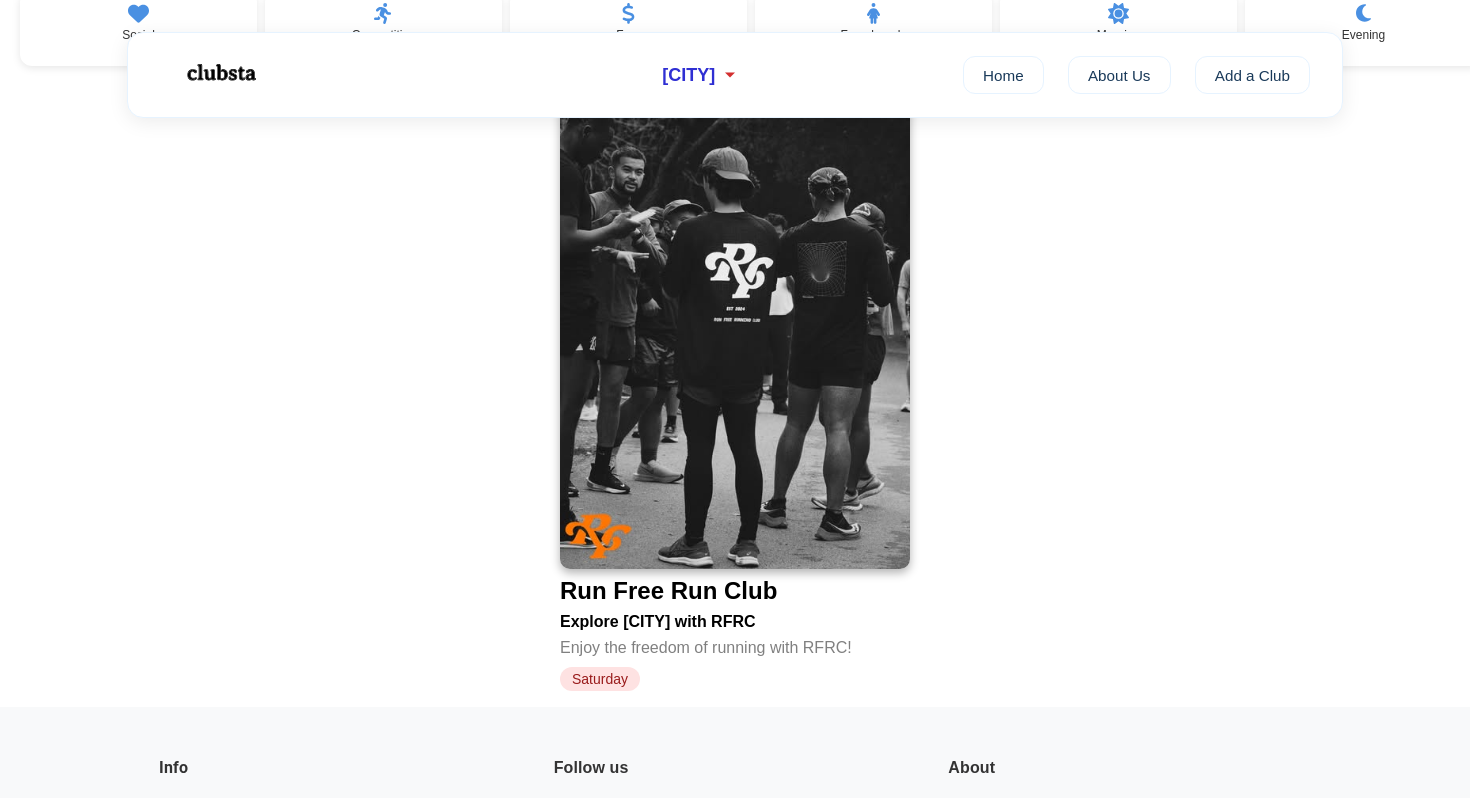 click at bounding box center [735, 331] 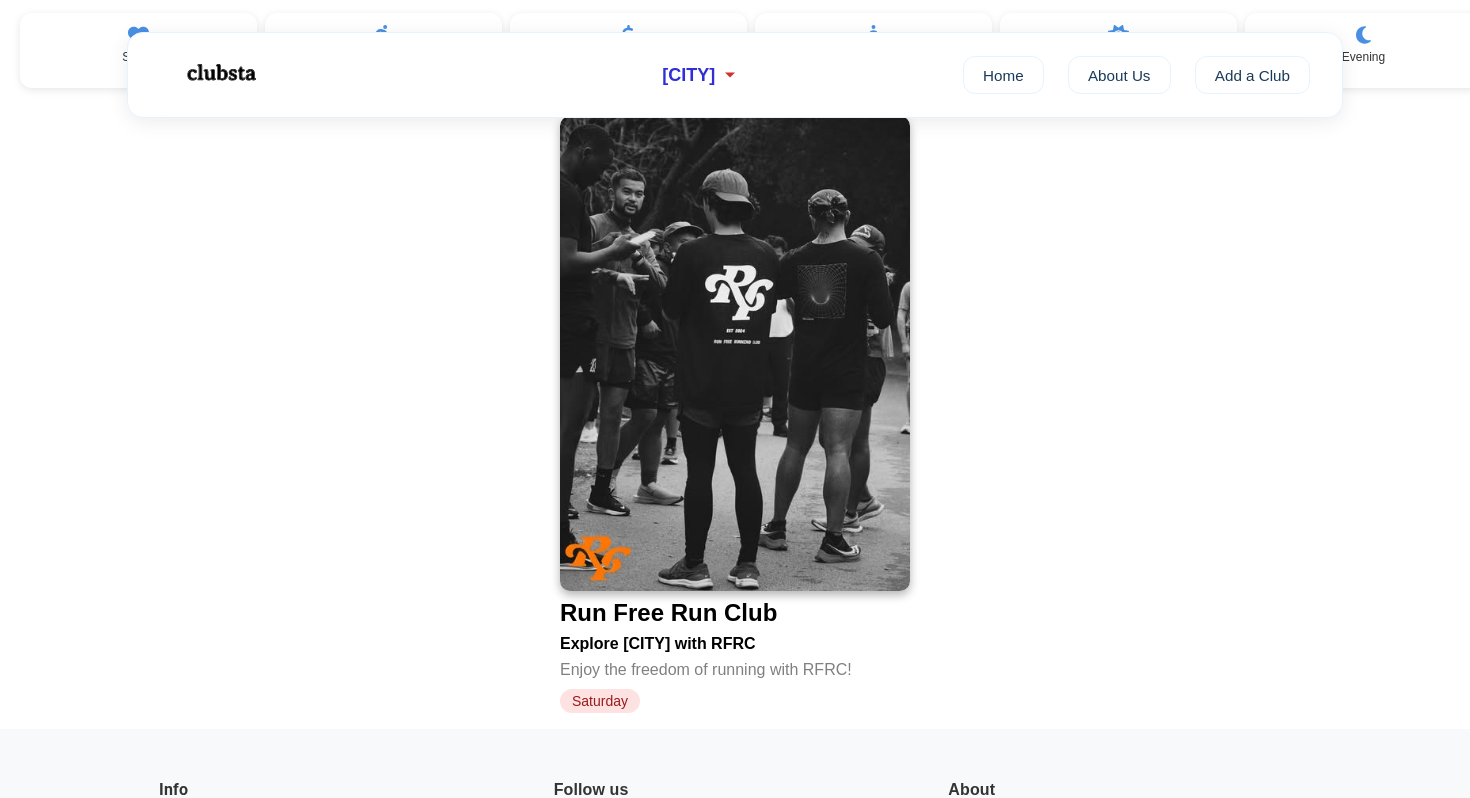 scroll, scrollTop: 0, scrollLeft: 0, axis: both 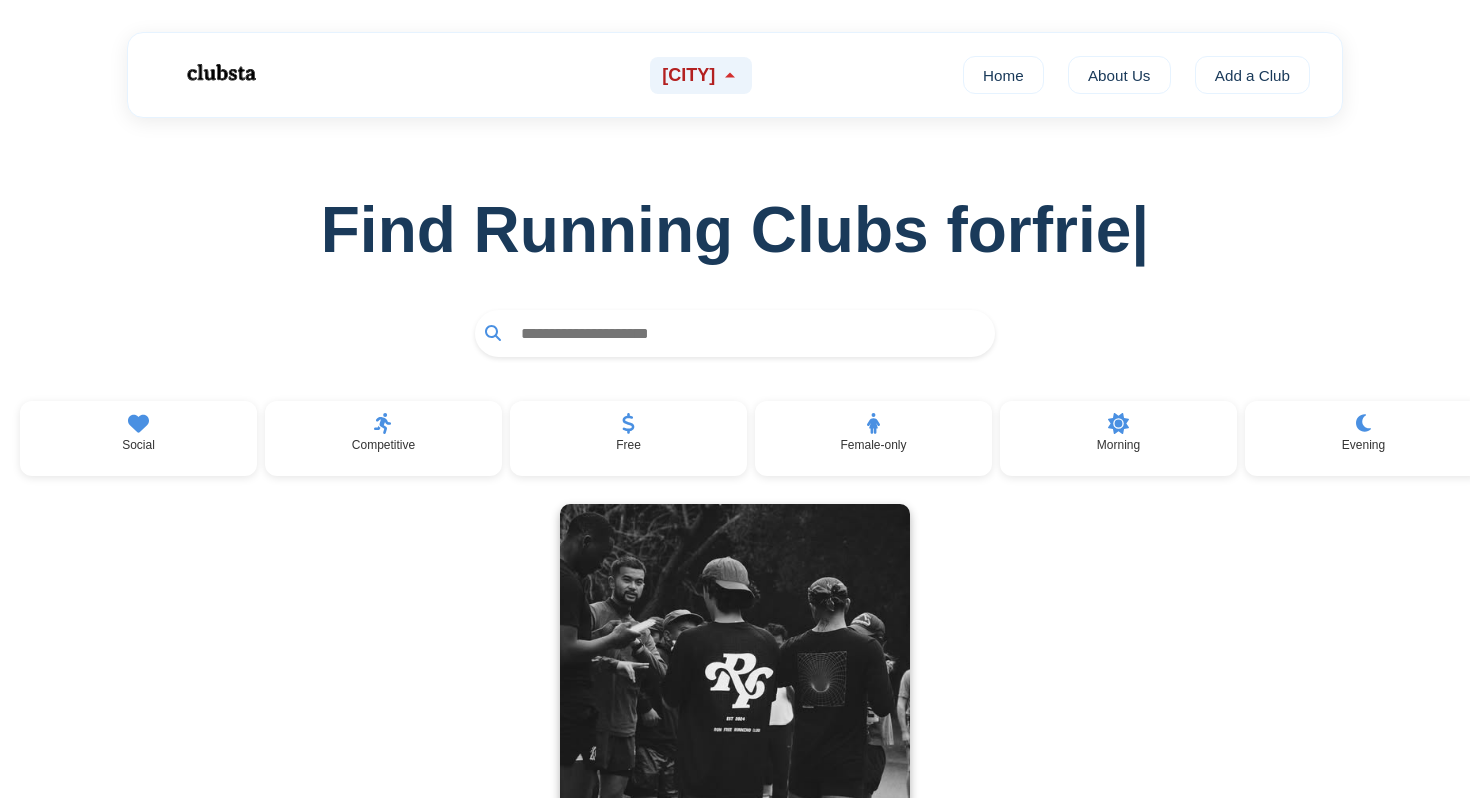 click on "[CITY]" at bounding box center [701, 75] 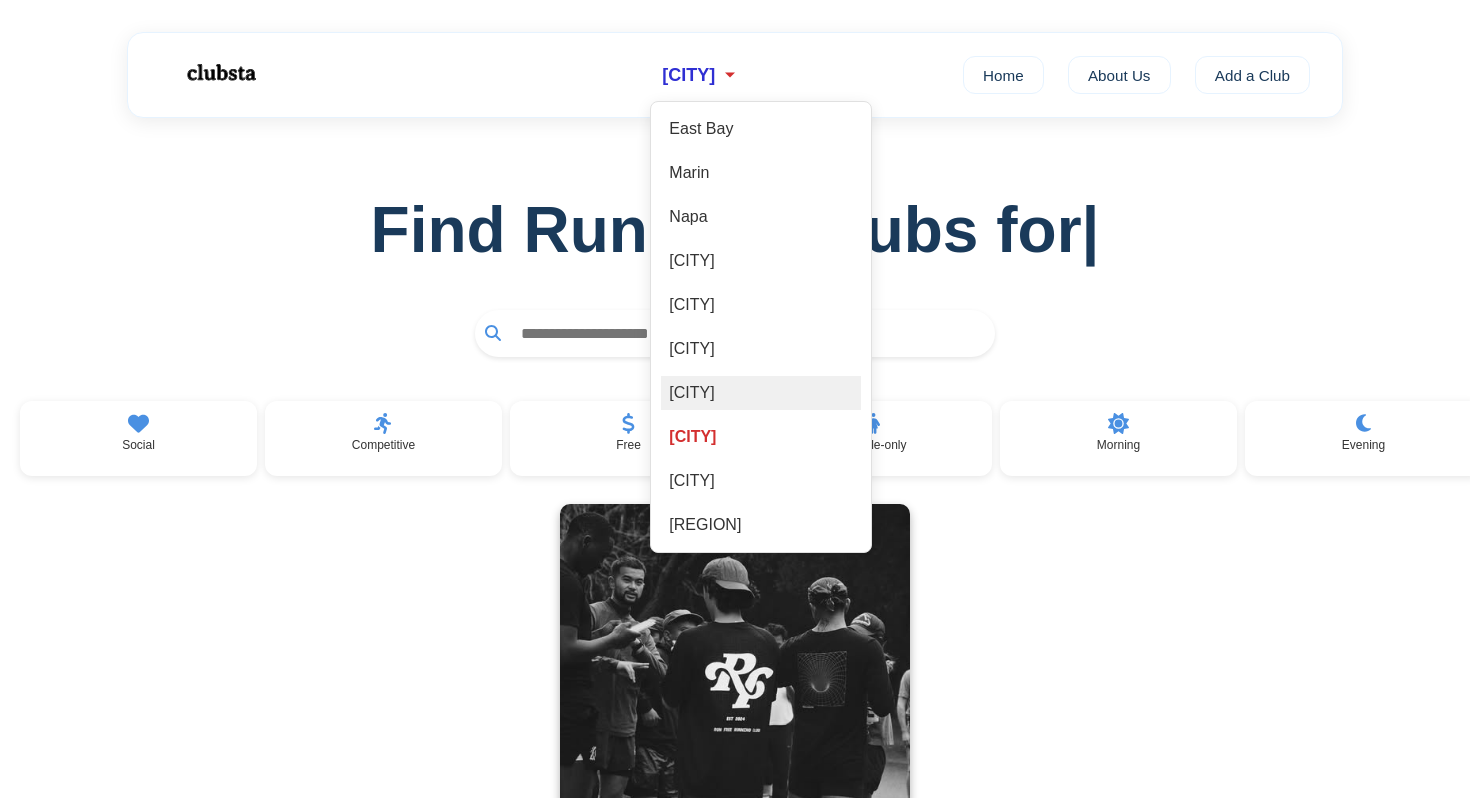 click on "[CITY]" at bounding box center [761, 393] 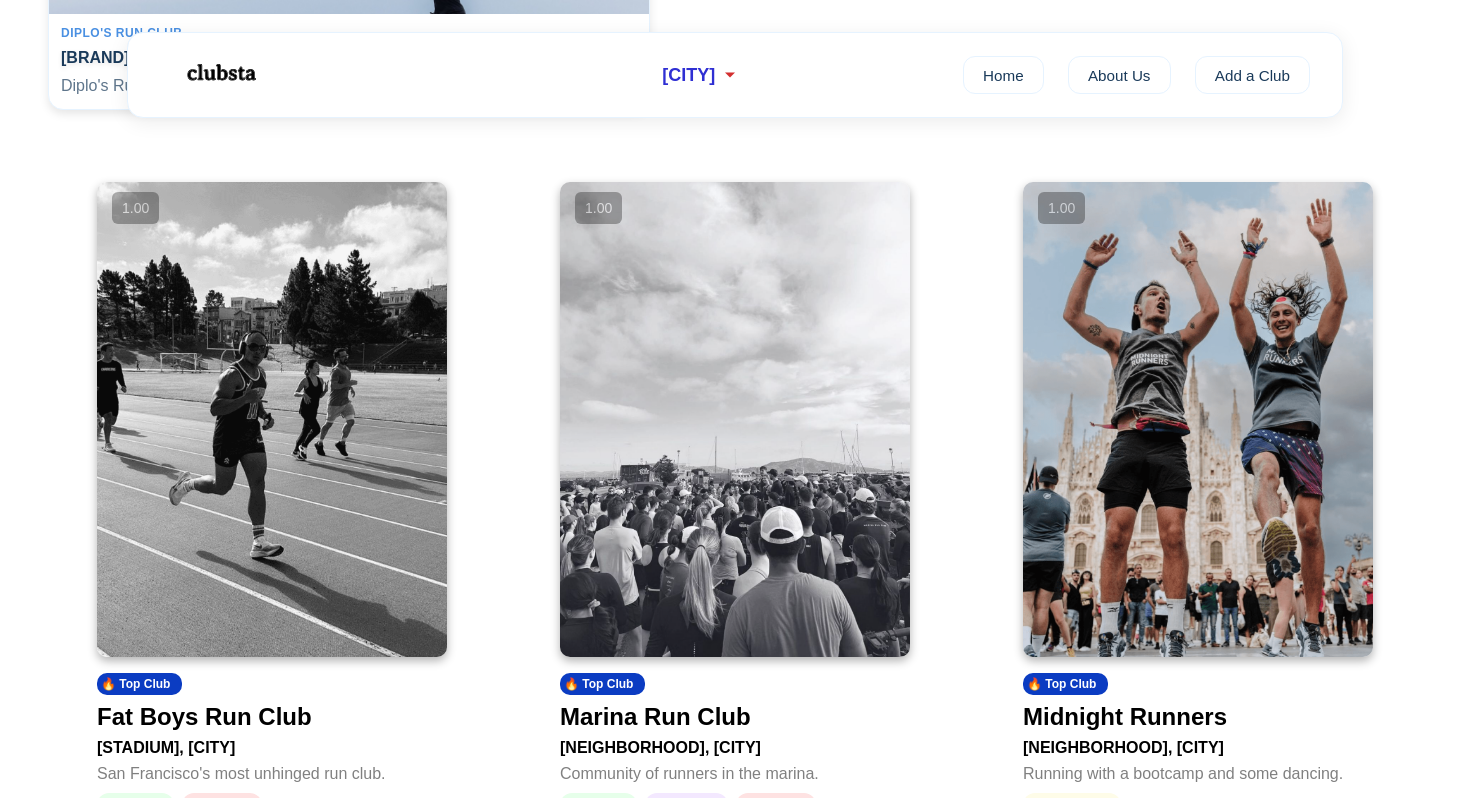scroll, scrollTop: 888, scrollLeft: 0, axis: vertical 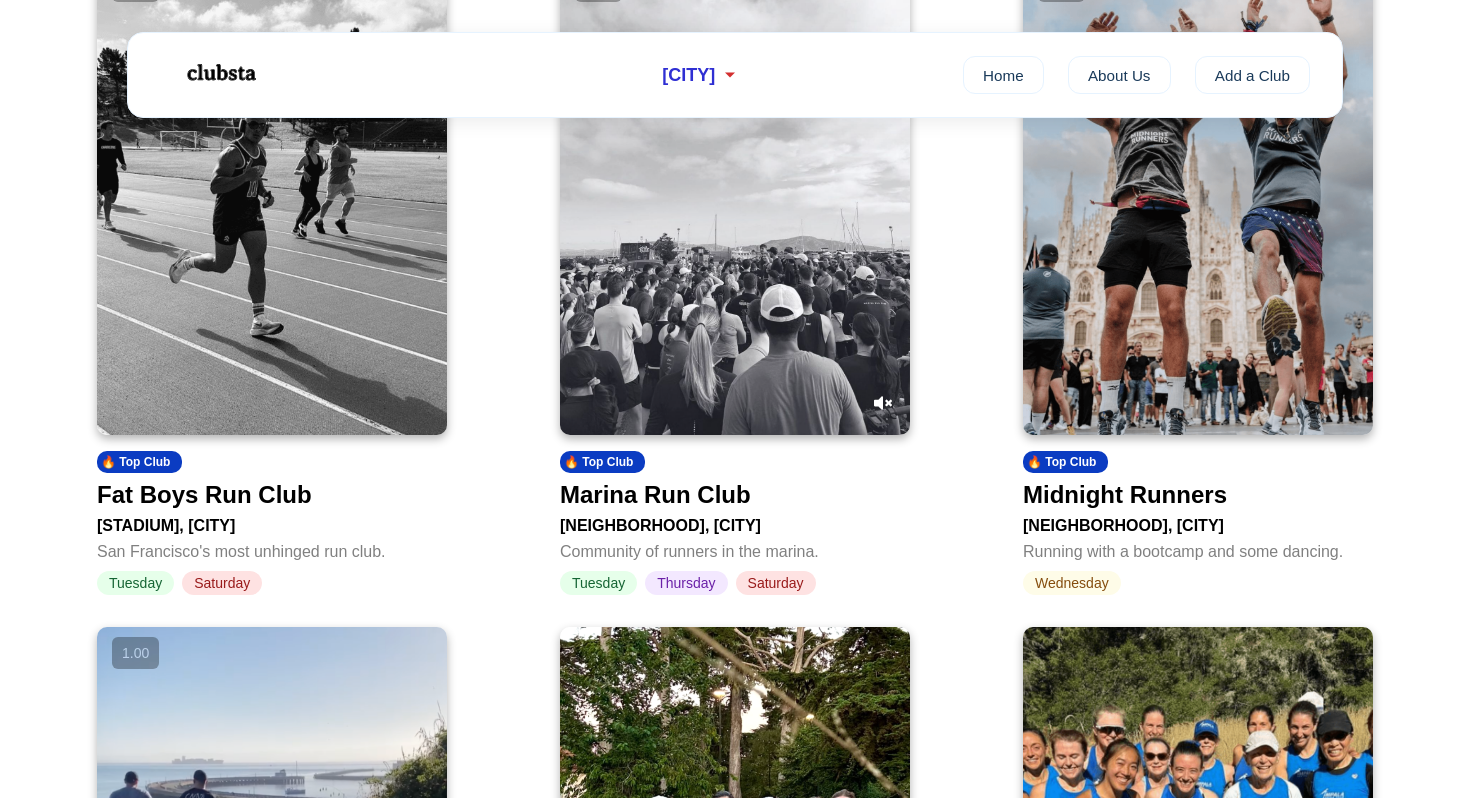 click at bounding box center [735, 197] 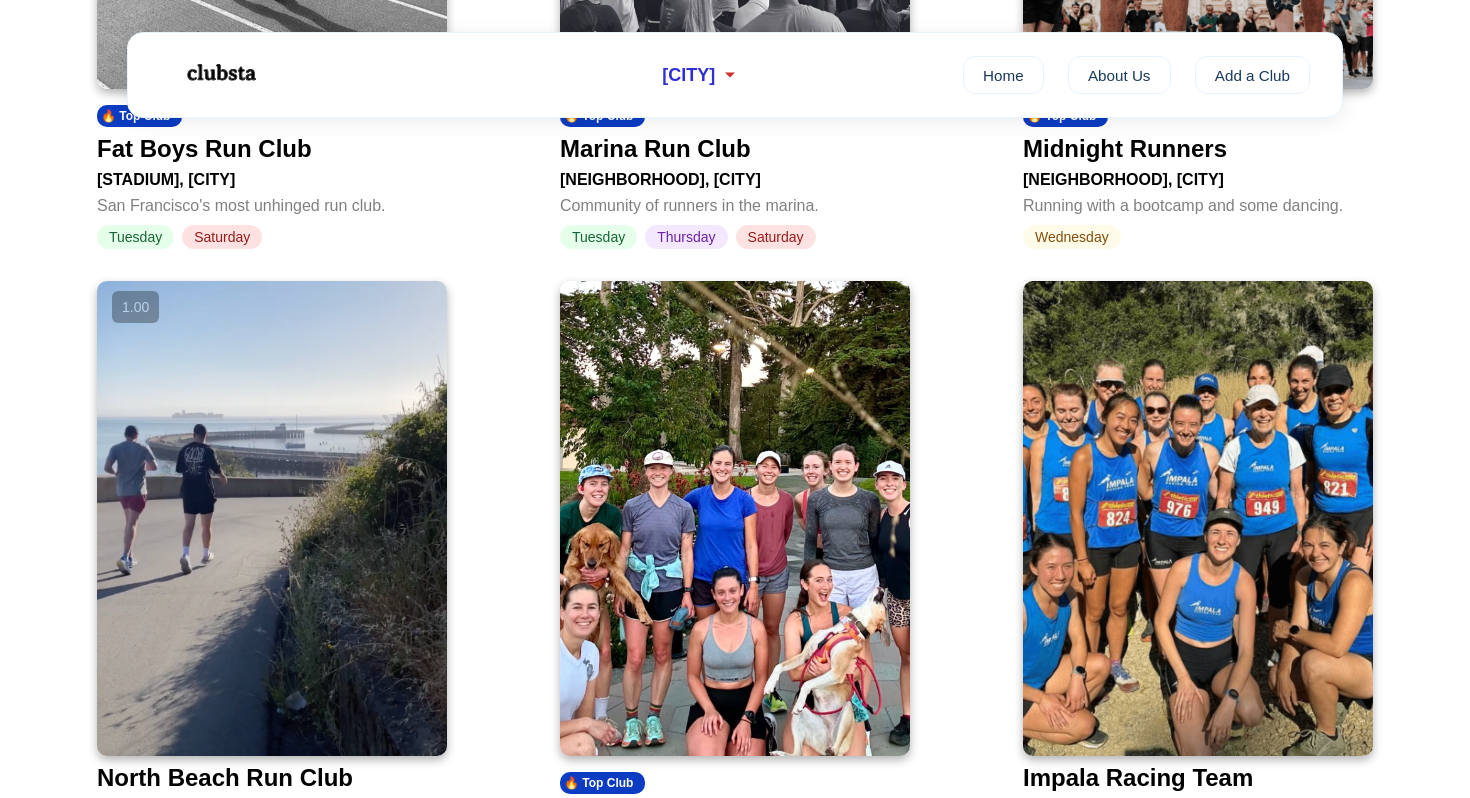 scroll, scrollTop: 1339, scrollLeft: 0, axis: vertical 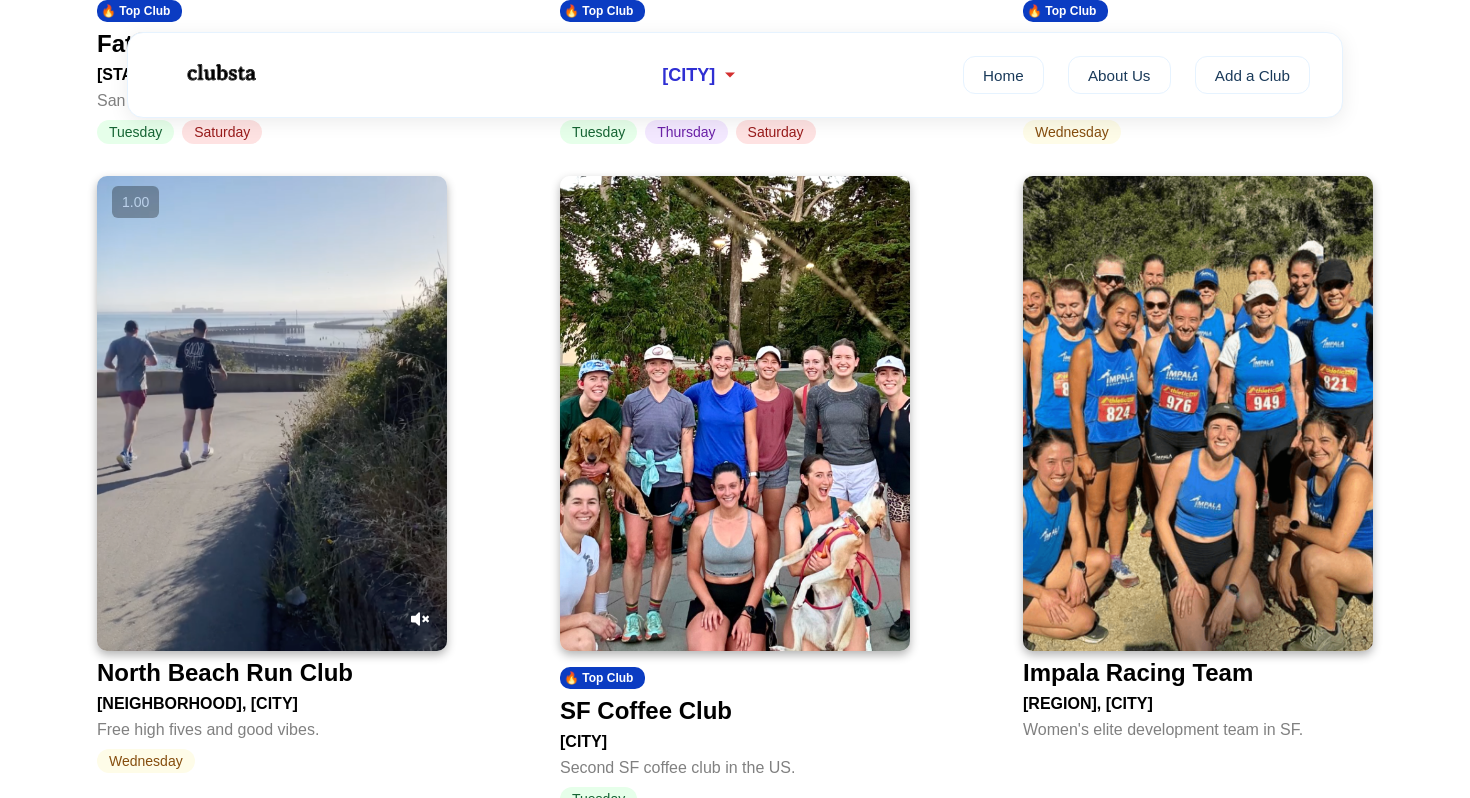 click at bounding box center (272, 413) 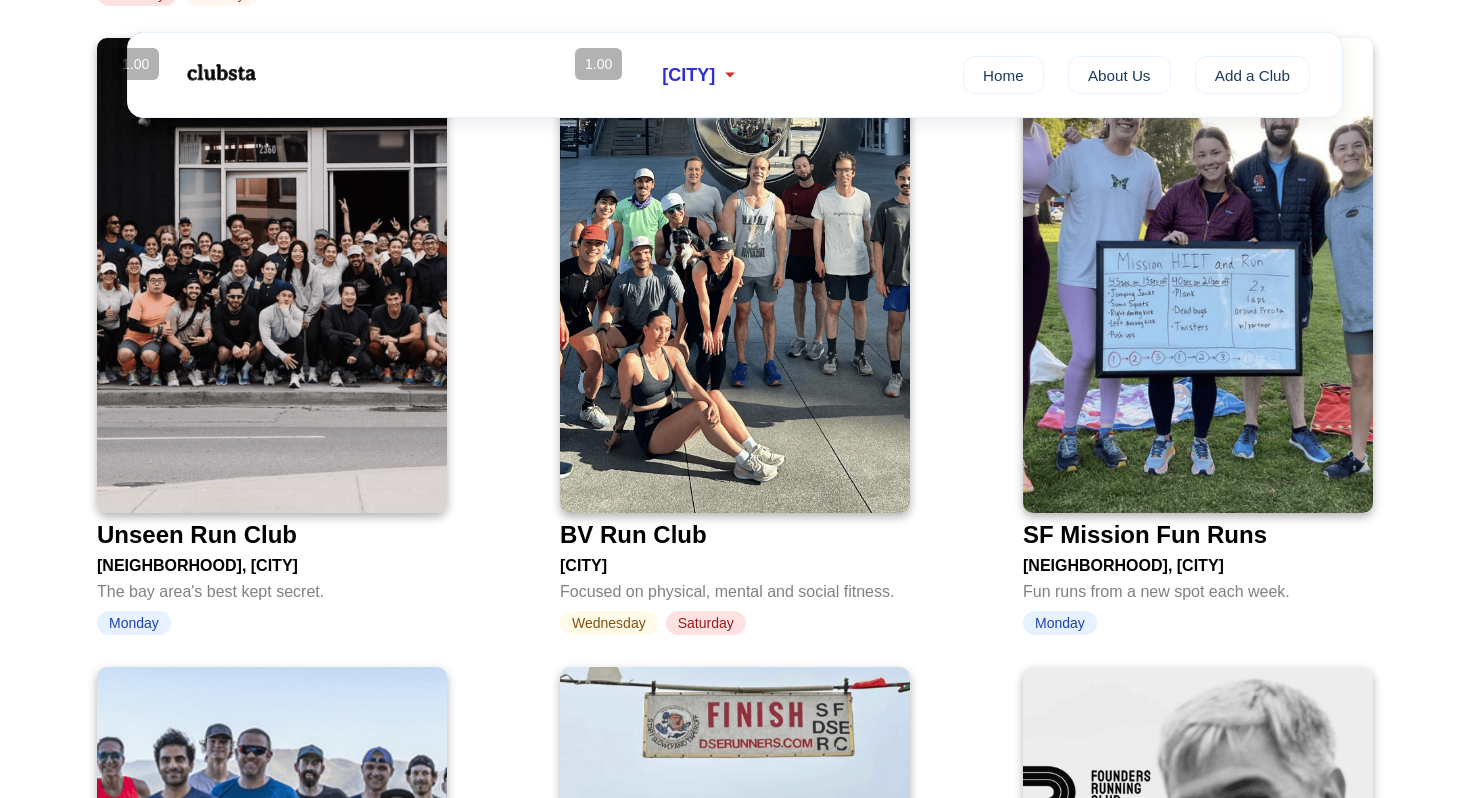 scroll, scrollTop: 3475, scrollLeft: 0, axis: vertical 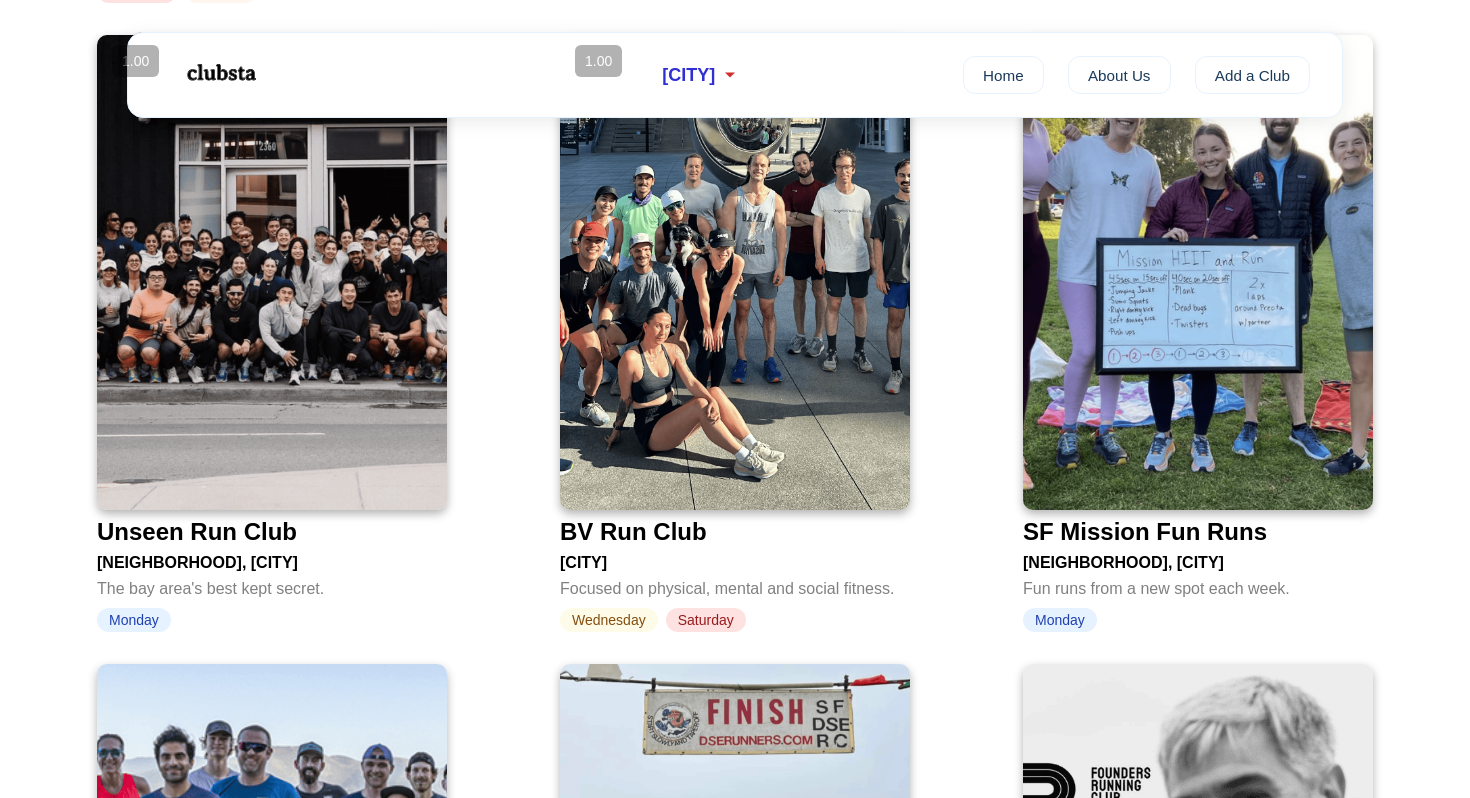click on "Unseen Run Club" at bounding box center [197, 532] 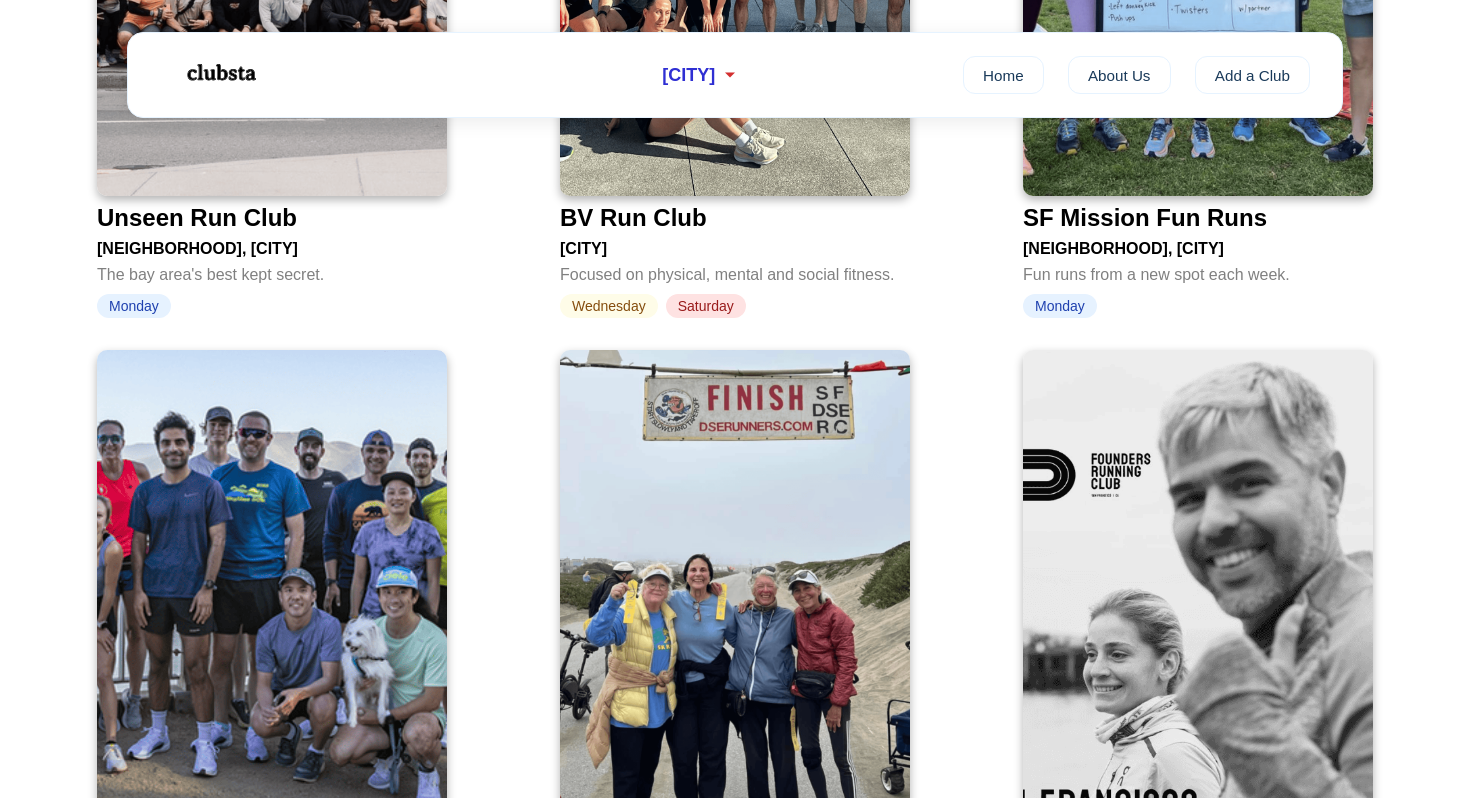scroll, scrollTop: 3966, scrollLeft: 0, axis: vertical 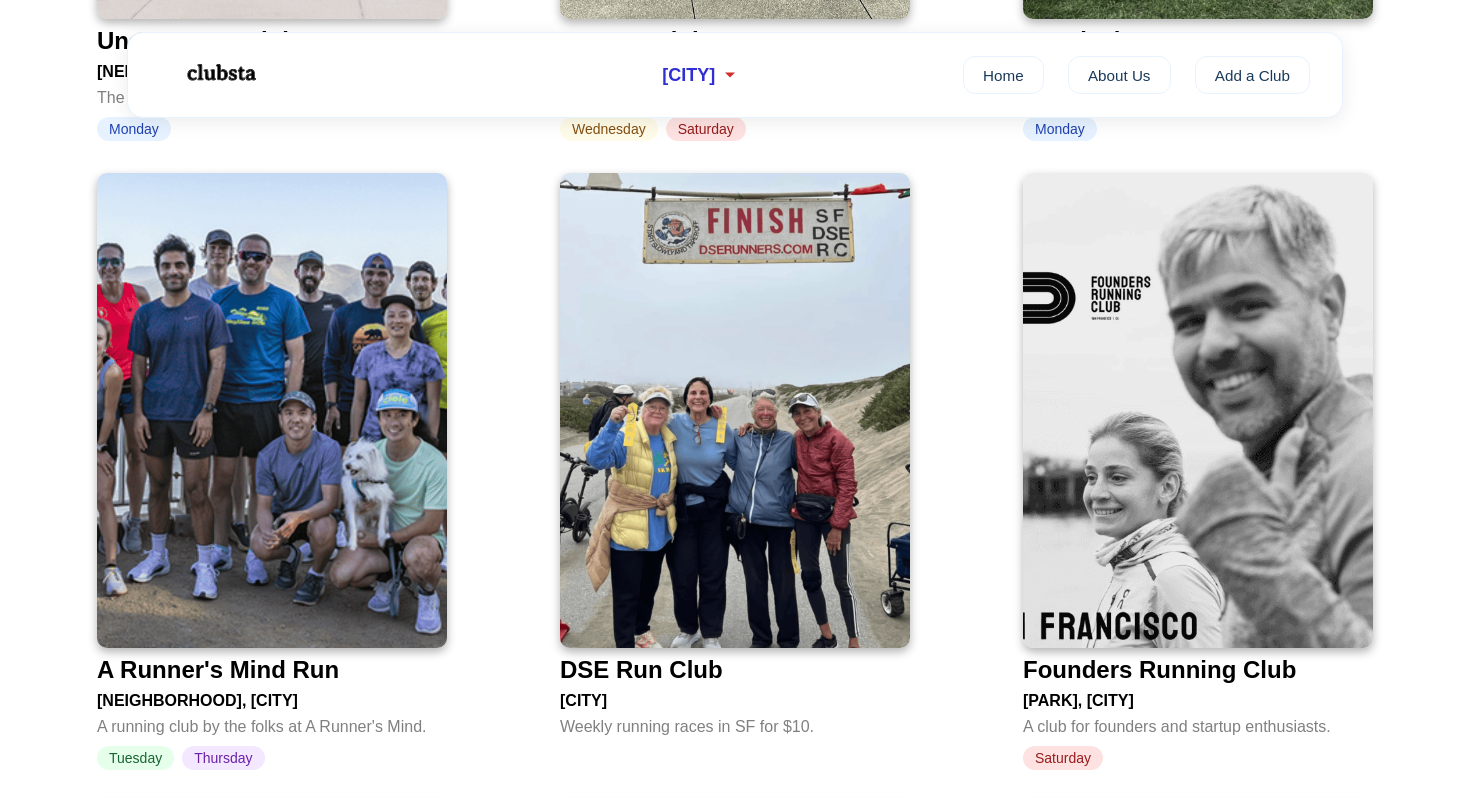 click on "🔥 Top Club Fat Boys Run Club Kezar Stadium, San Francisco San Francisco's most unhinged run club. Tuesday Saturday 🔥 Top Club Marina Run Club Marina, San Francisco Community of runners in the marina. Tuesday Thursday Saturday 🔥 Top Club Midnight Runners SoMa, San Francisco Running with a bootcamp and some dancing. Wednesday North Beach Run Club North Beach, San Francisco Free high fives and good vibes. Wednesday 🔥 Top Club SF Coffee Club San Francisco Second SF coffee club in the US. Tuesday Impala Racing Team Bay Area, San Francisco Women's elite development team in SF. Track & Feels Golden Gate Park, San Francisco Slow running and slow jams. Sunday Run Club SF San Francisco A social club with a running problem. Tuesday Thursday Saturday Golden Gate Running Club Presidio, San Francisco A friendly running club for all levels. Wednesday Sunday 🔥 Top Club SF Road Runners Club Golden Gate Park, San Francisco San Francisco's largest running club. Tuesday Wednesday Thursday Saturday Sunday Friday" at bounding box center [735, -860] 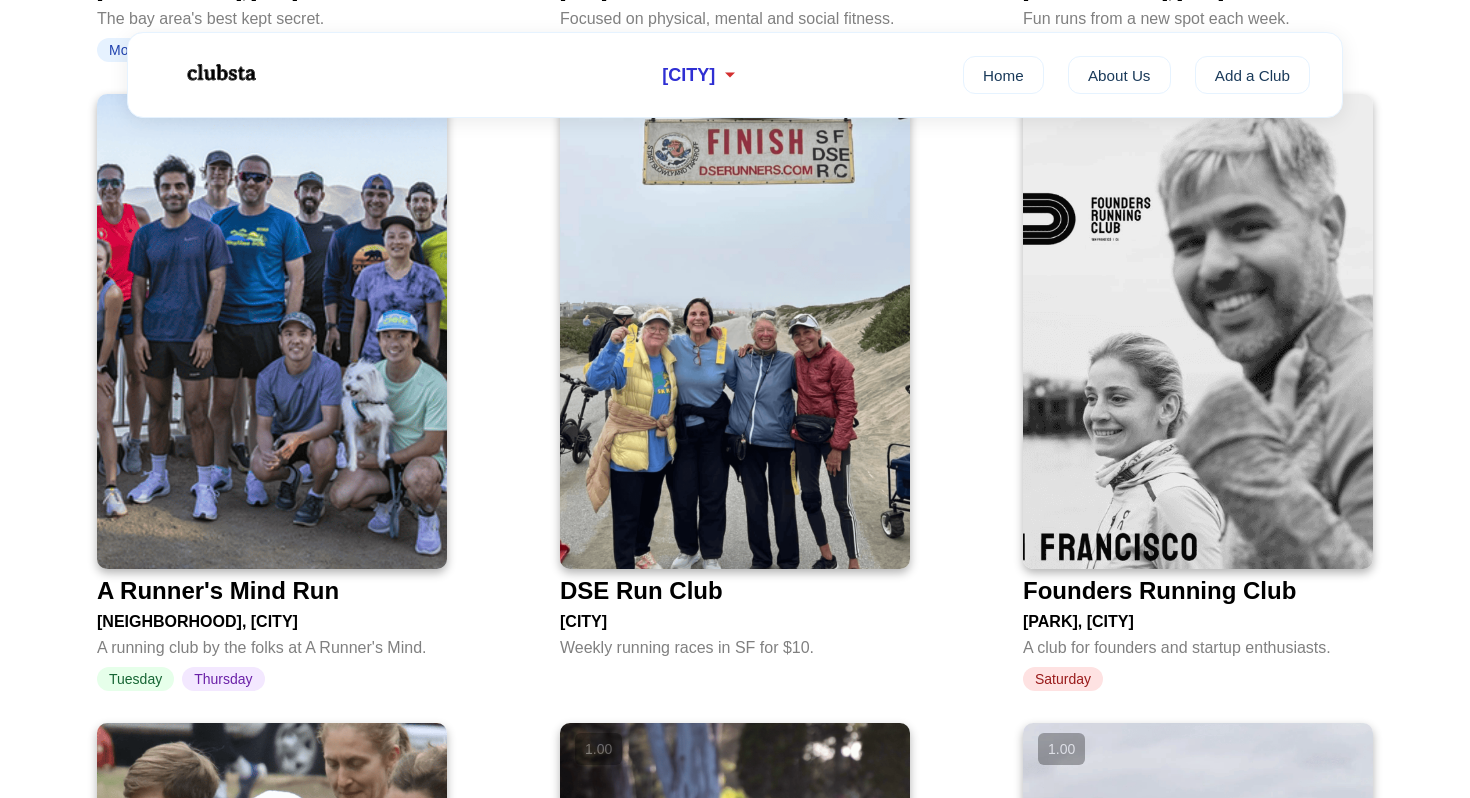scroll, scrollTop: 4064, scrollLeft: 0, axis: vertical 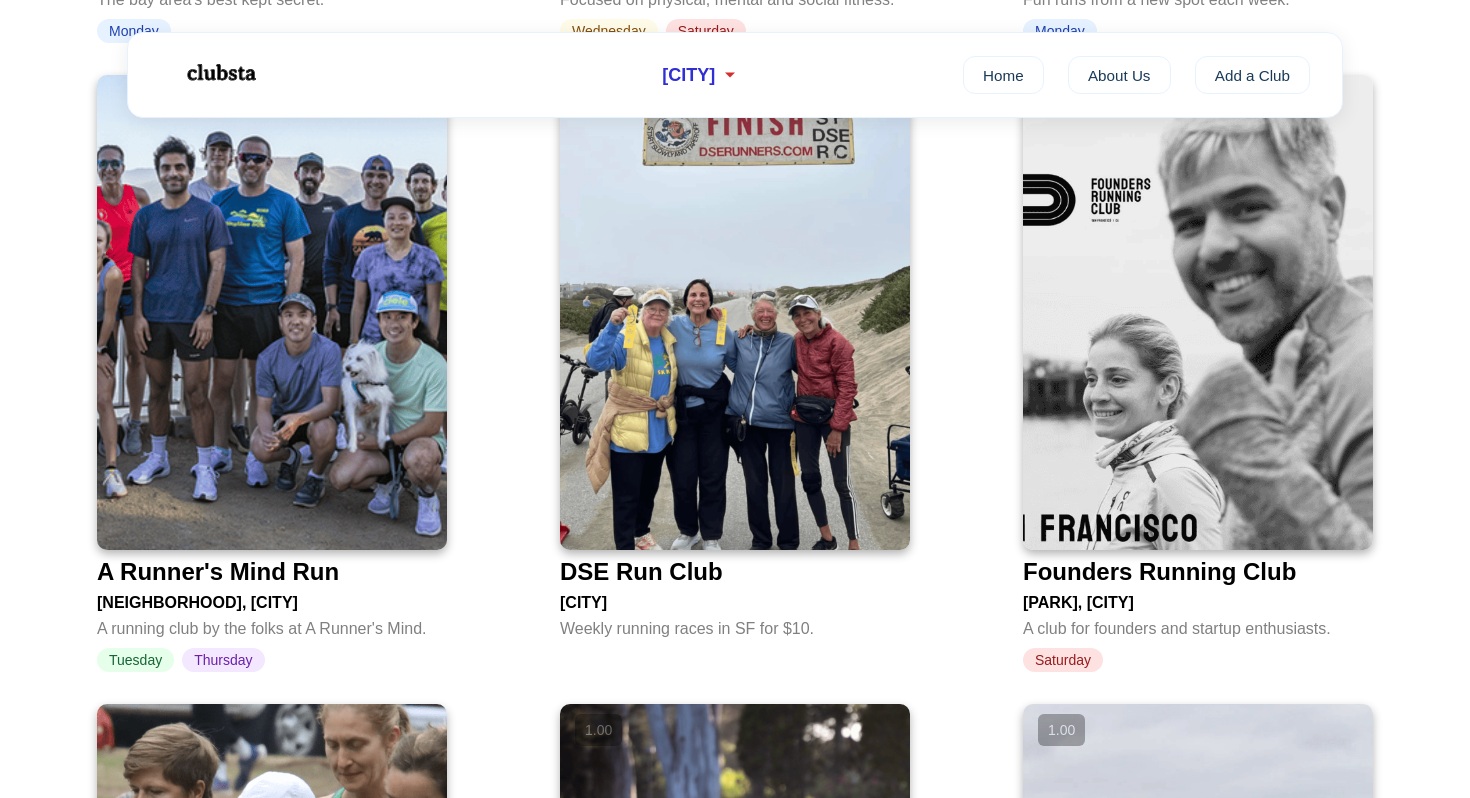 click on "A Runner's Mind Run" at bounding box center (218, 572) 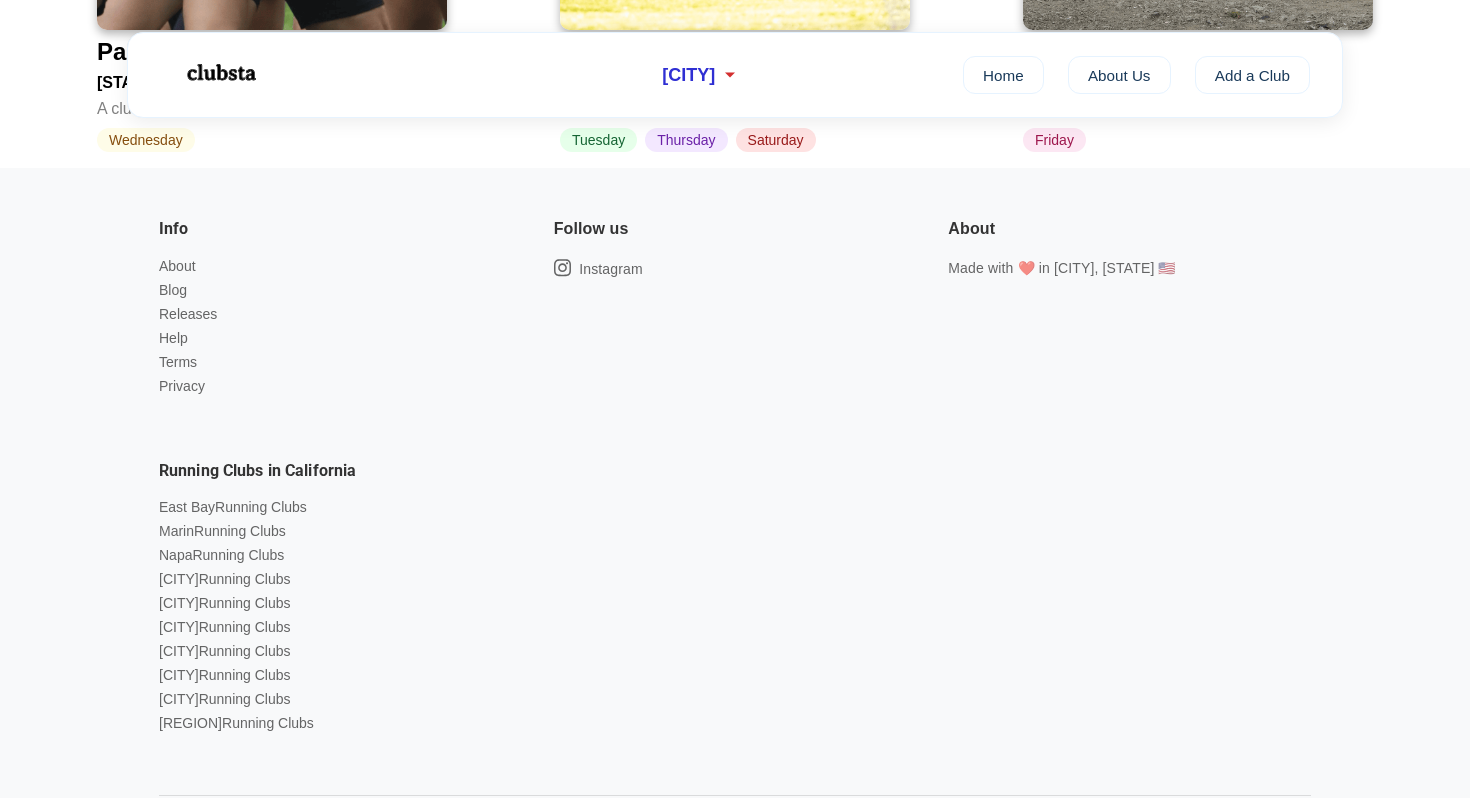 scroll, scrollTop: 5314, scrollLeft: 0, axis: vertical 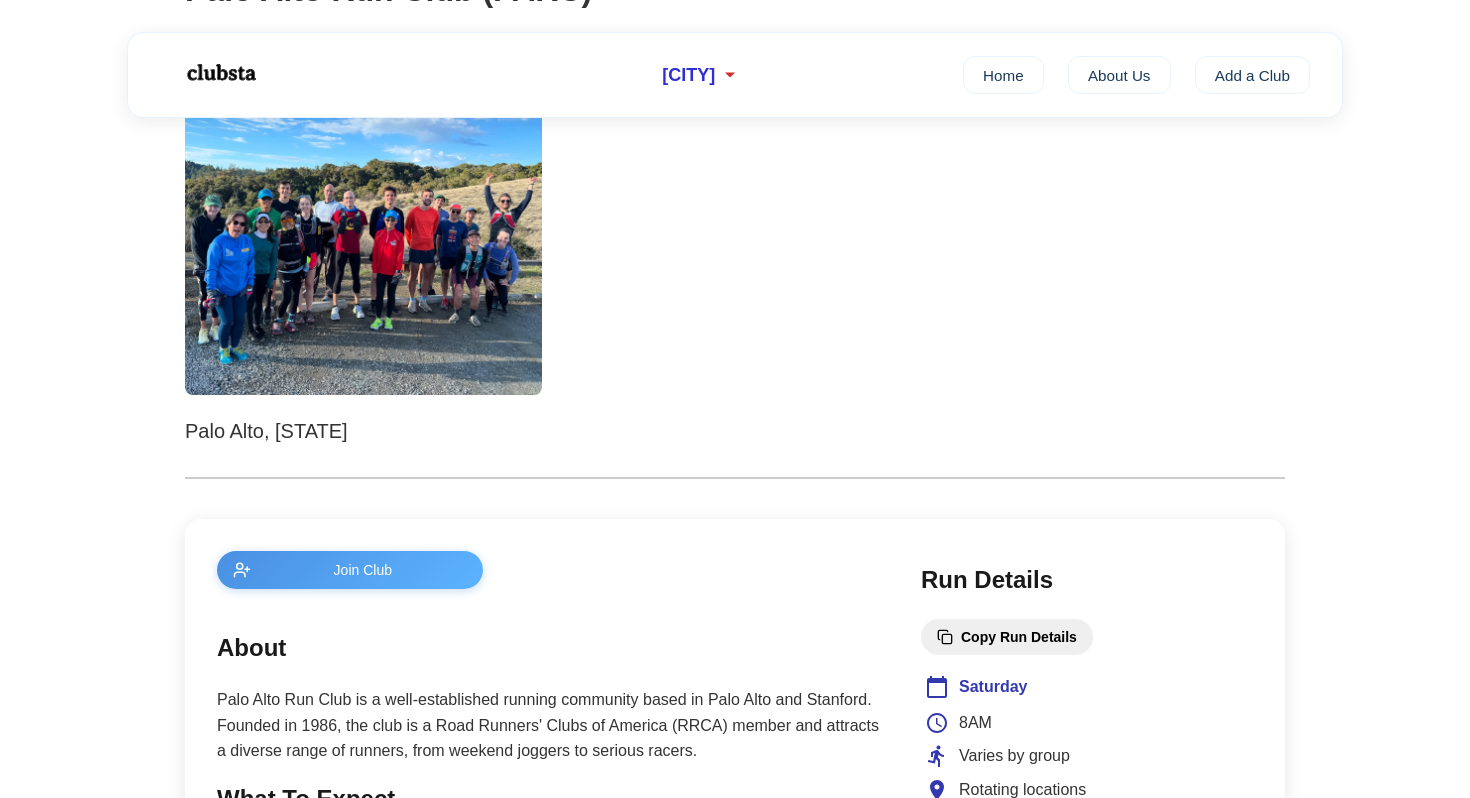 click at bounding box center (363, 216) 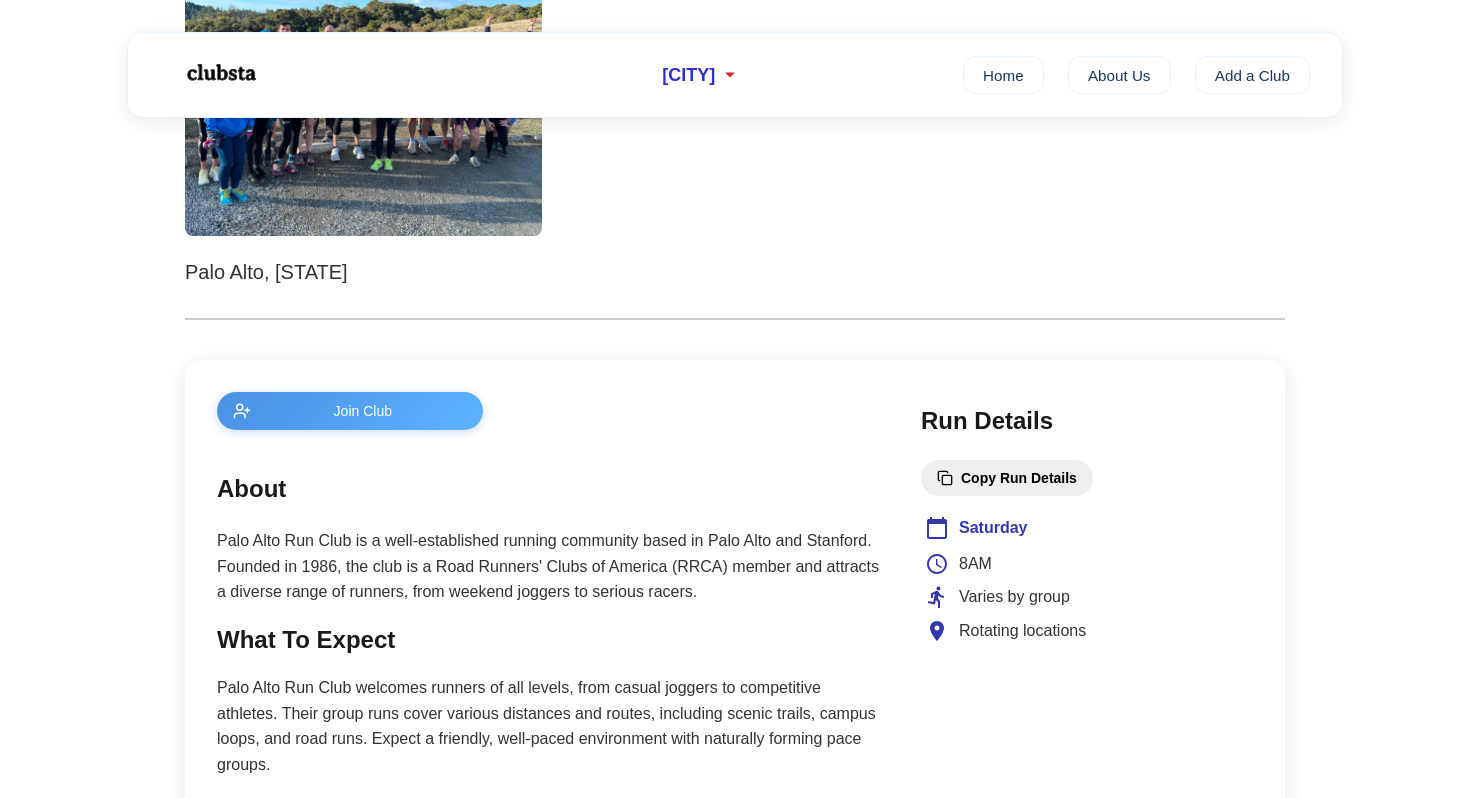 scroll, scrollTop: 859, scrollLeft: 0, axis: vertical 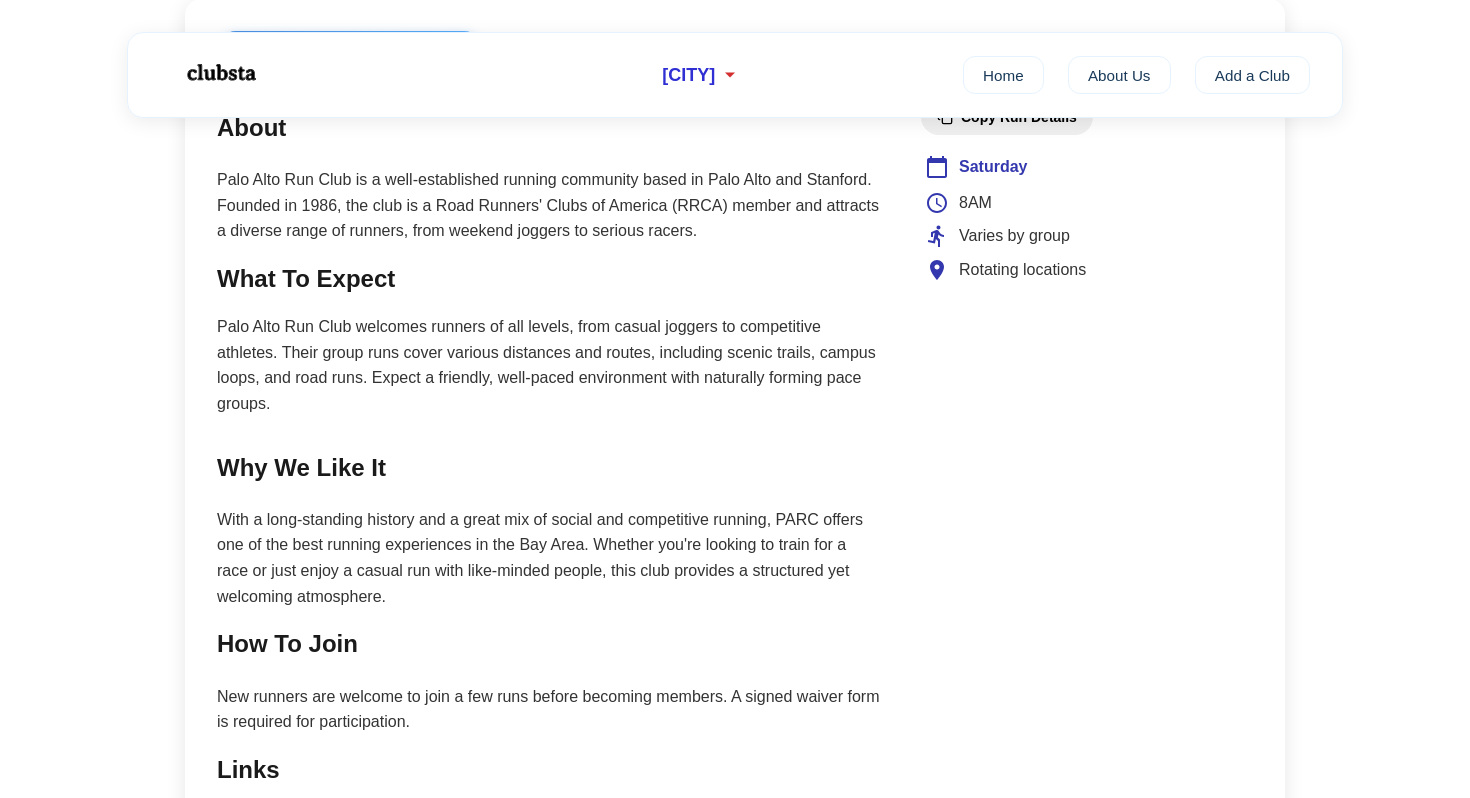 click on "← Back Copy Club Link Palo Alto Run Club (PARC) Palo Alto, CA Join Club About Palo Alto Run Club is a well-established running community based in Palo Alto and Stanford. Founded in 1986, the club is a Road Runners' Clubs of America (RRCA) member and attracts a diverse range of runners, from weekend joggers to serious racers. What To Expect Palo Alto Run Club welcomes runners of all levels, from casual joggers to competitive athletes. Their group runs cover various distances and routes, including scenic trails, campus loops, and road runs. Expect a friendly, well-paced environment with naturally forming pace groups. Why We Like It With a long-standing history and a great mix of social and competitive running, PARC offers one of the best running experiences in the Bay Area. Whether you're looking to train for a race or just enjoy a casual run with like-minded people, this club provides a structured yet welcoming atmosphere. How To Join Links Instagram Website Run Details Copy Run Details Saturday 8AM Feed" at bounding box center [735, 451] 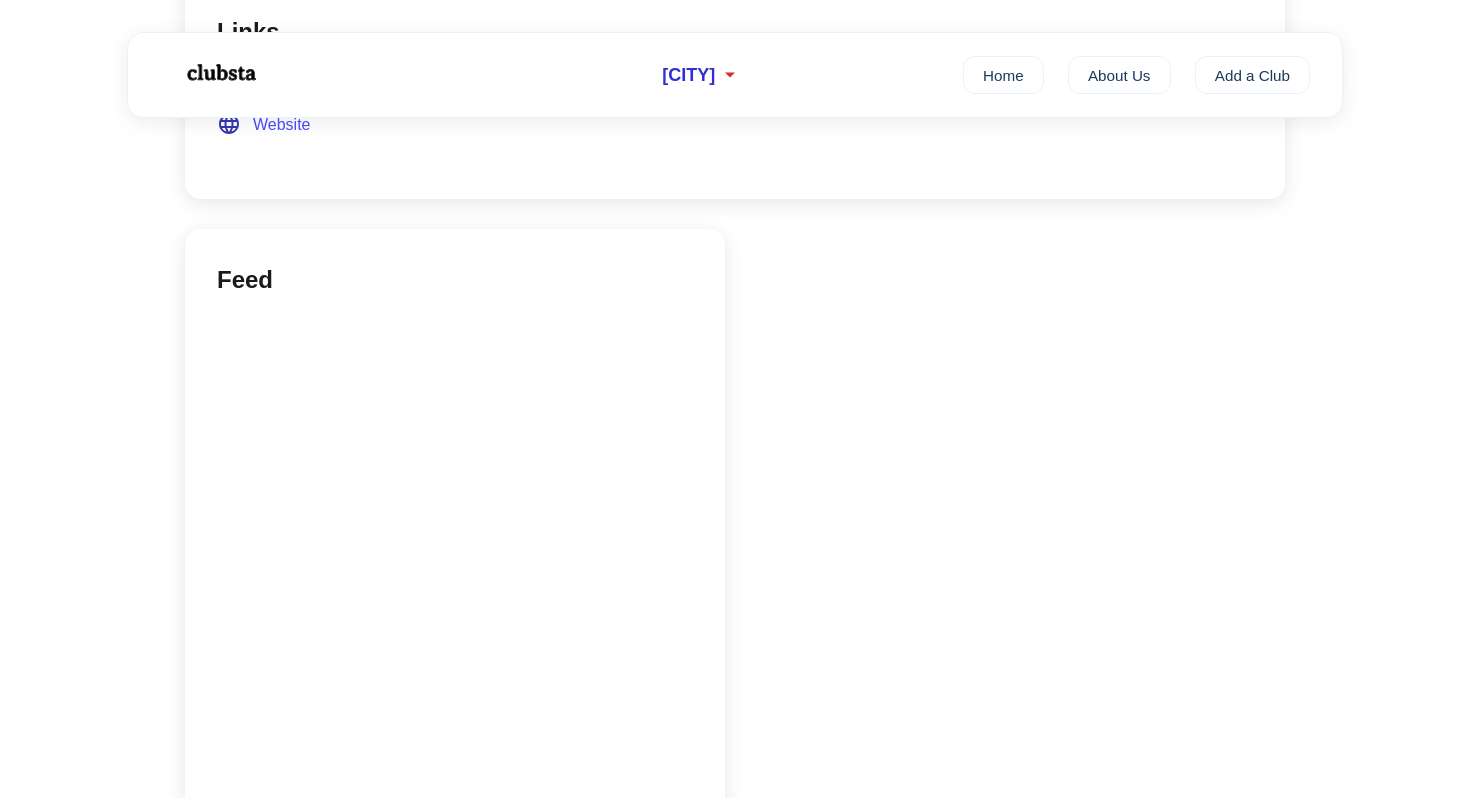 scroll, scrollTop: 1637, scrollLeft: 0, axis: vertical 